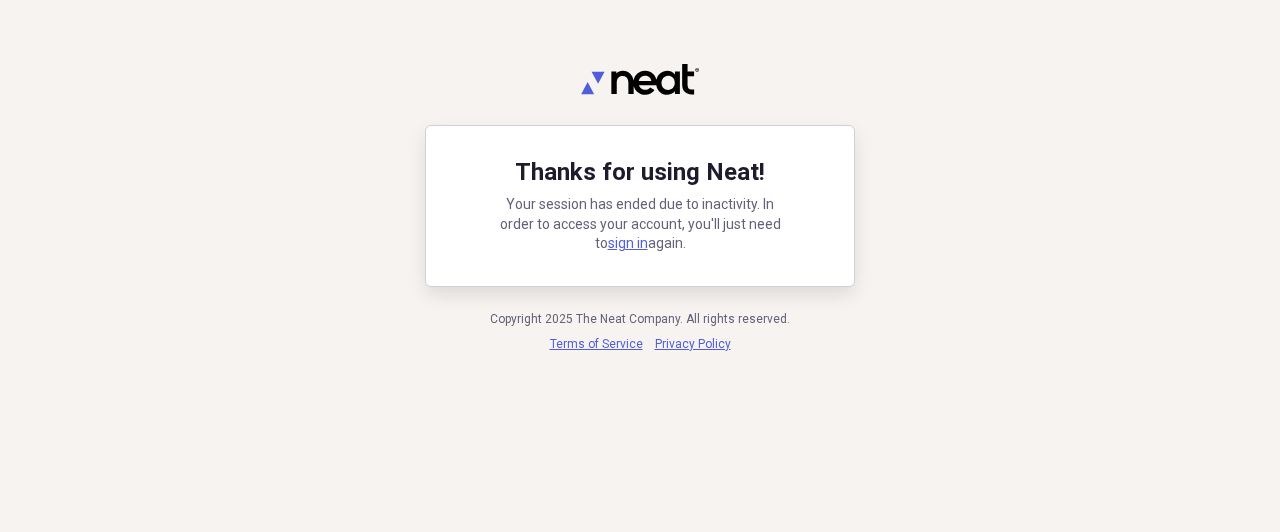 scroll, scrollTop: 0, scrollLeft: 0, axis: both 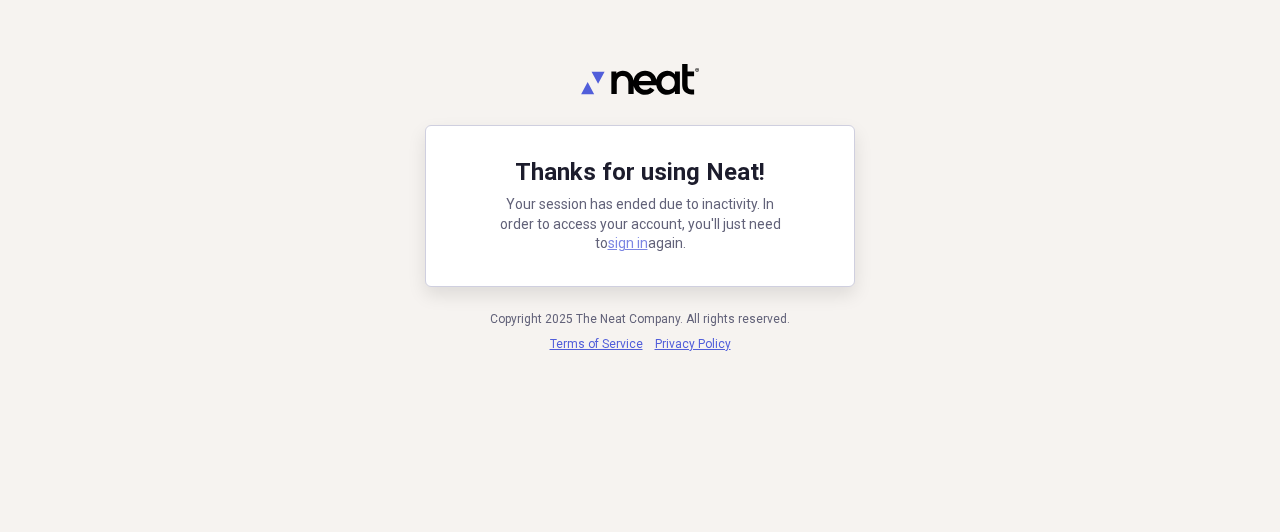 click on "sign in" at bounding box center (628, 243) 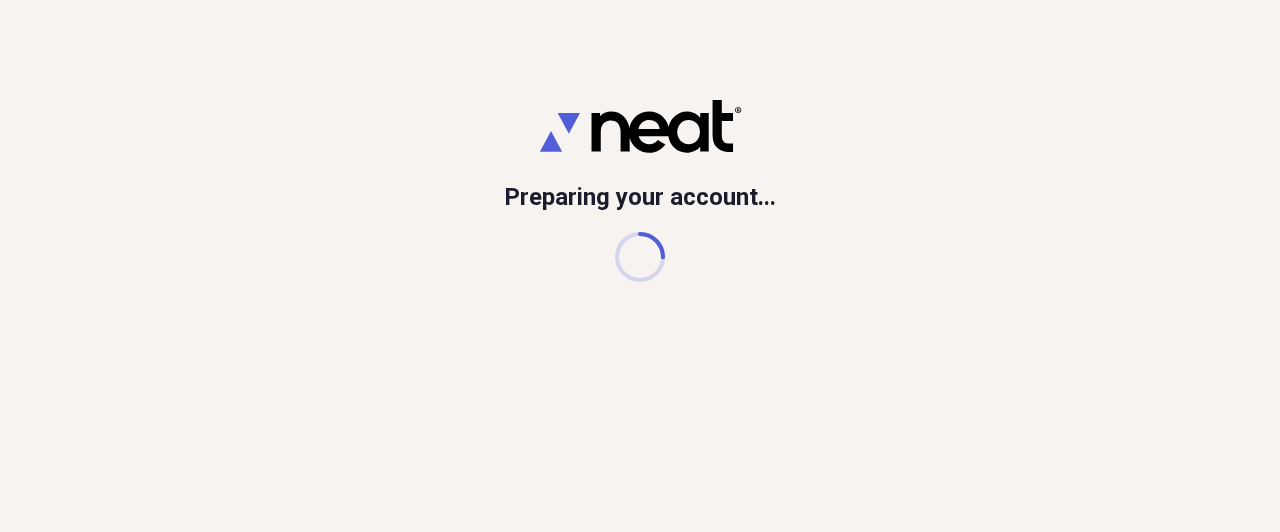 scroll, scrollTop: 0, scrollLeft: 0, axis: both 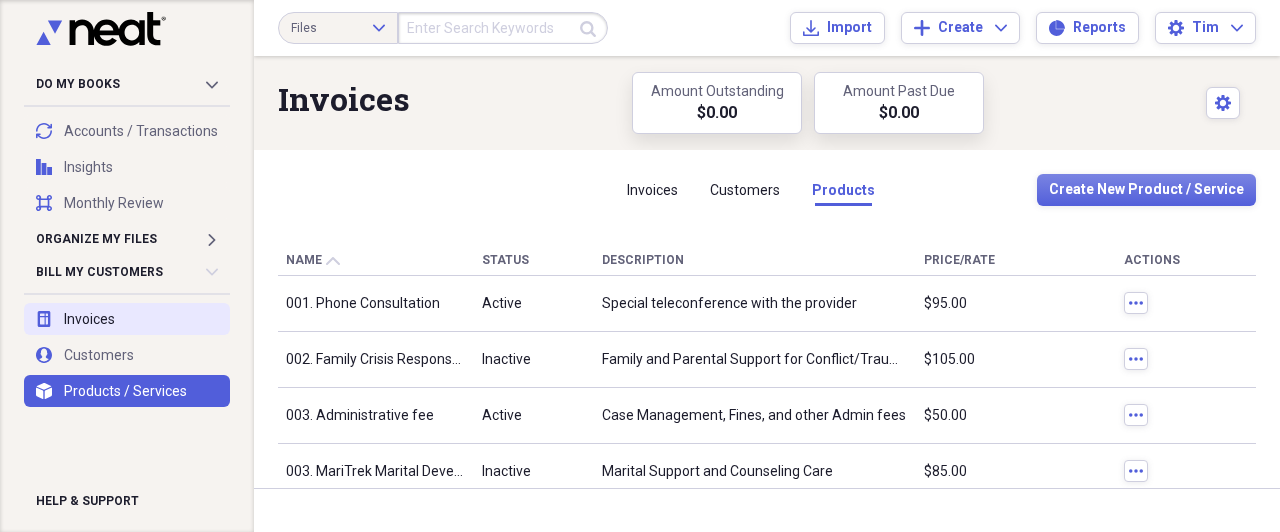 click on "invoices Invoices" at bounding box center (127, 319) 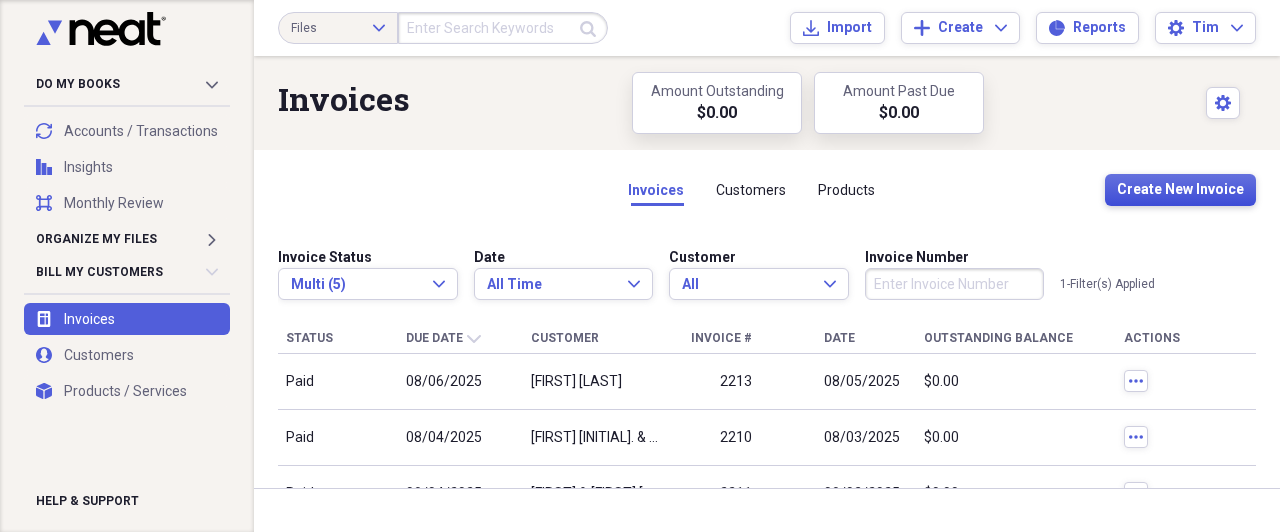 click on "Create New Invoice" at bounding box center [1180, 190] 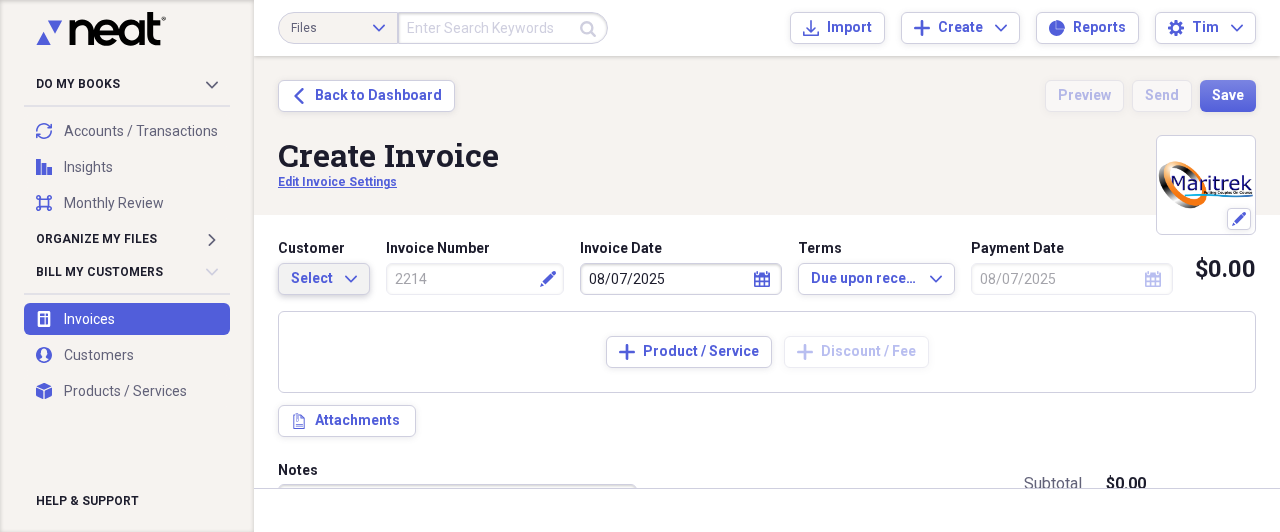 click on "Expand" 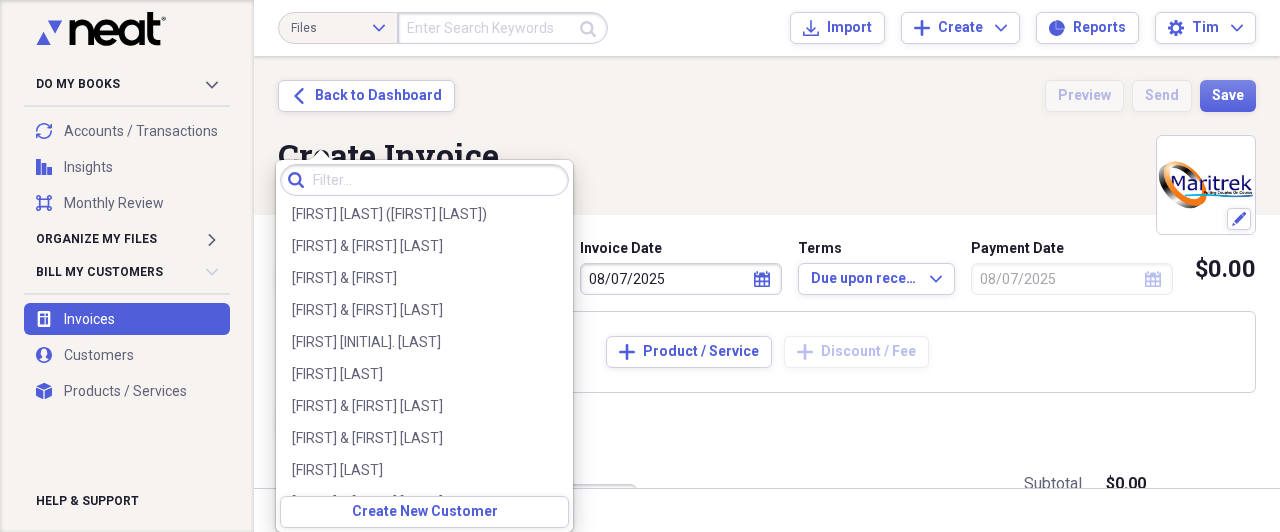 scroll, scrollTop: 2118, scrollLeft: 0, axis: vertical 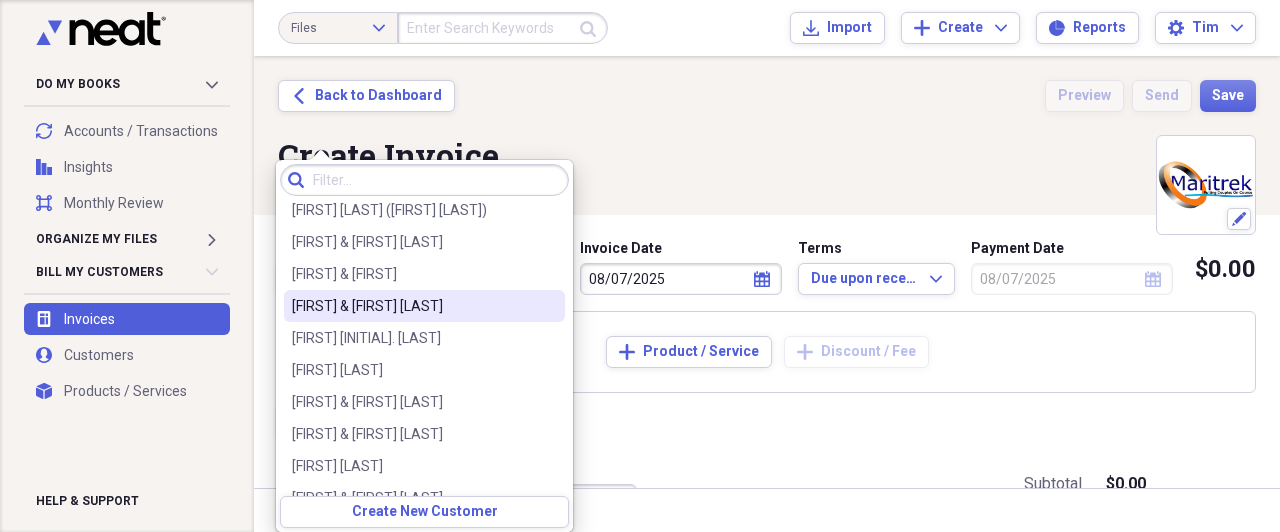 click on "[FIRST] & [FIRST] [LAST]" at bounding box center [412, 306] 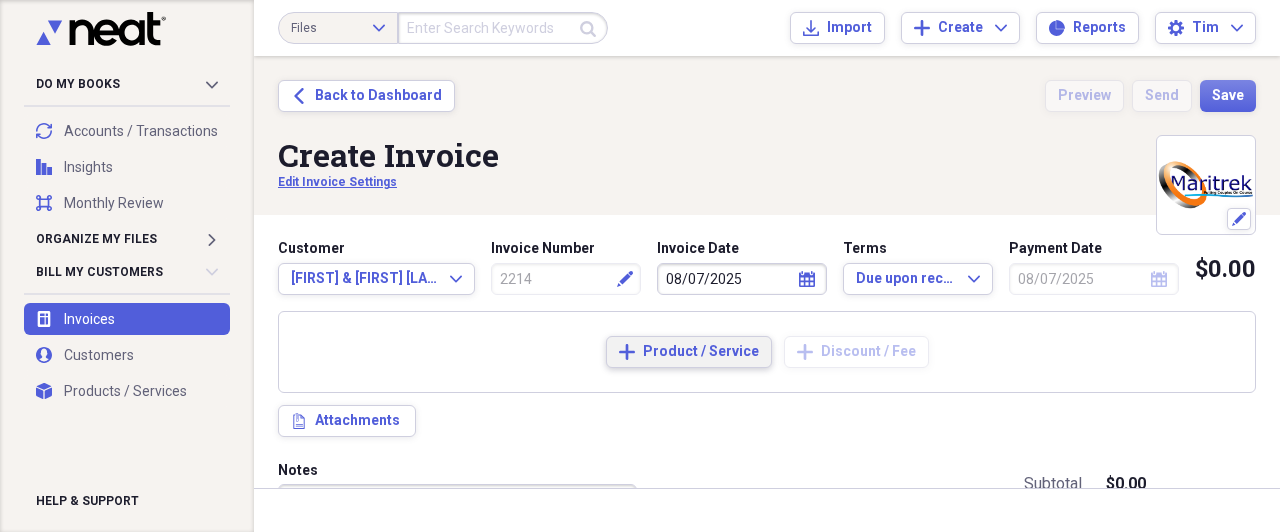 click on "Product / Service" at bounding box center [701, 352] 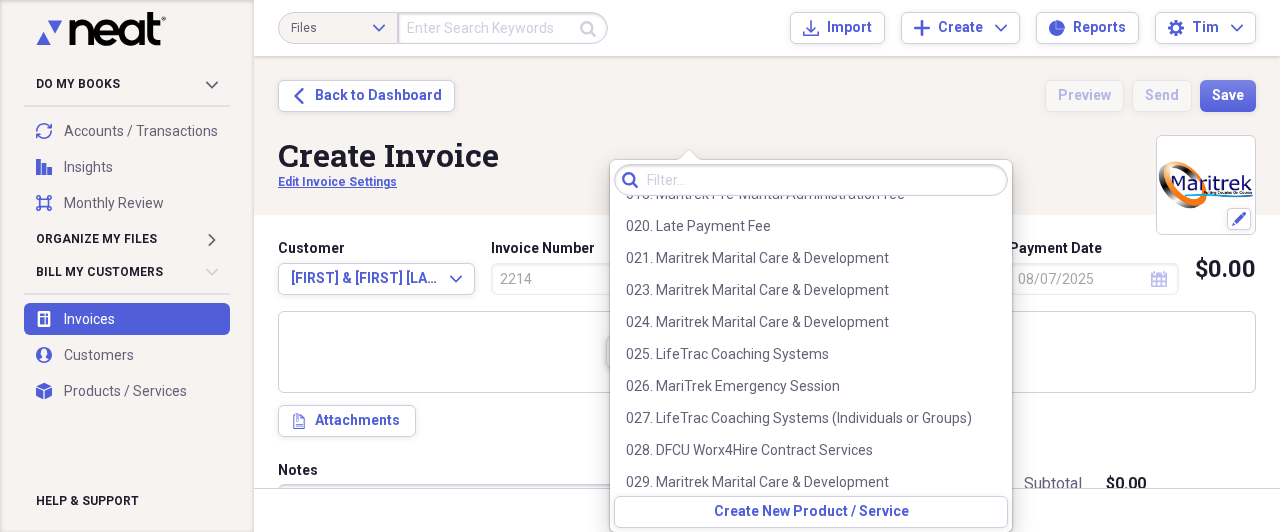 scroll, scrollTop: 230, scrollLeft: 0, axis: vertical 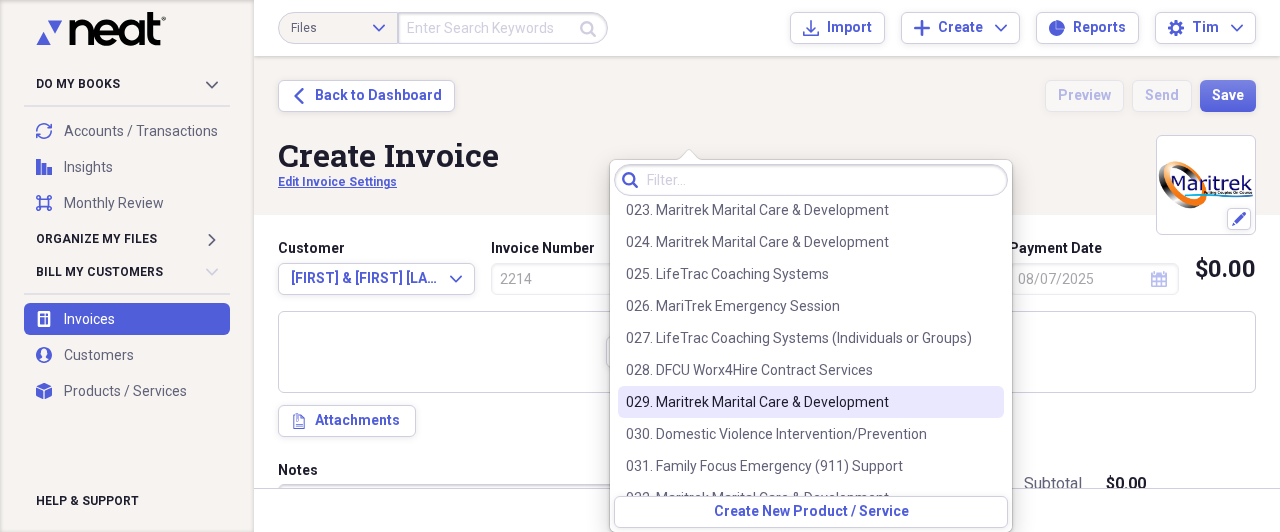 click on "029. Maritrek Marital Care & Development" at bounding box center [799, 402] 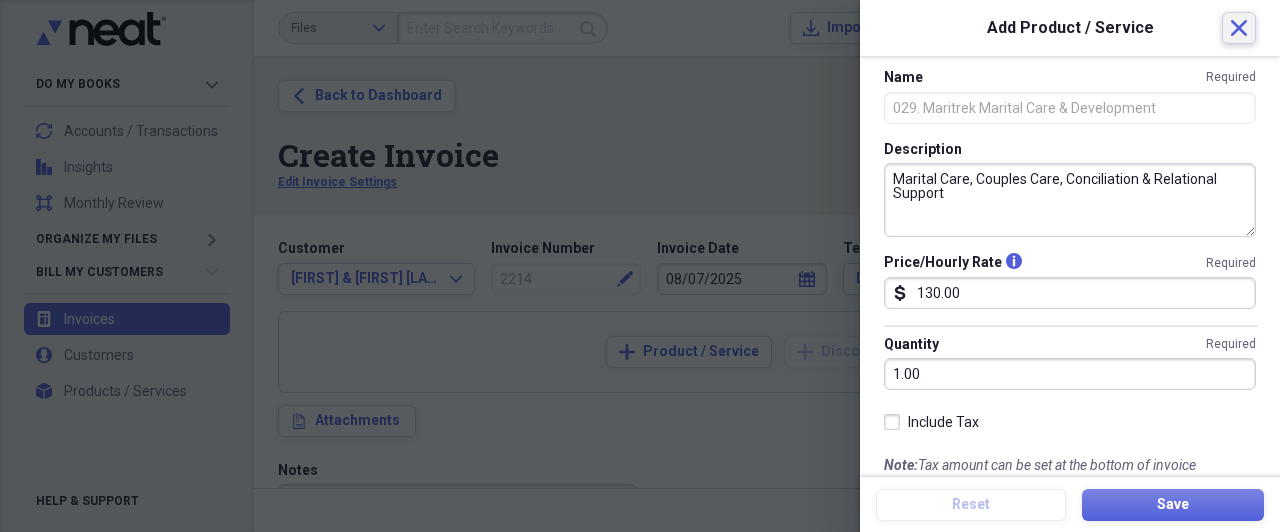 click on "Close" 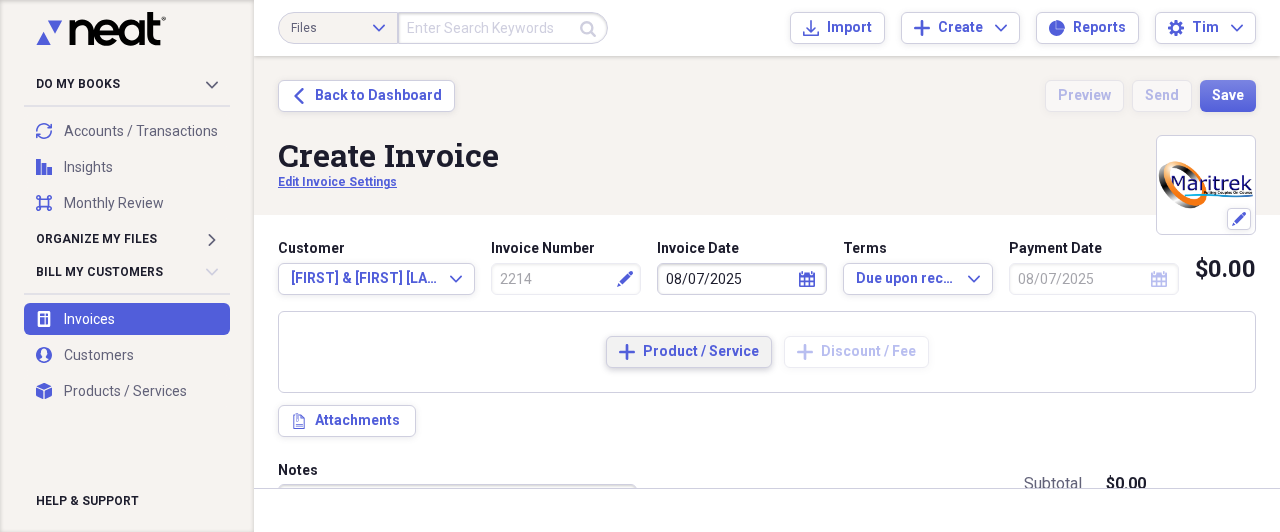 click on "Product / Service" at bounding box center [701, 352] 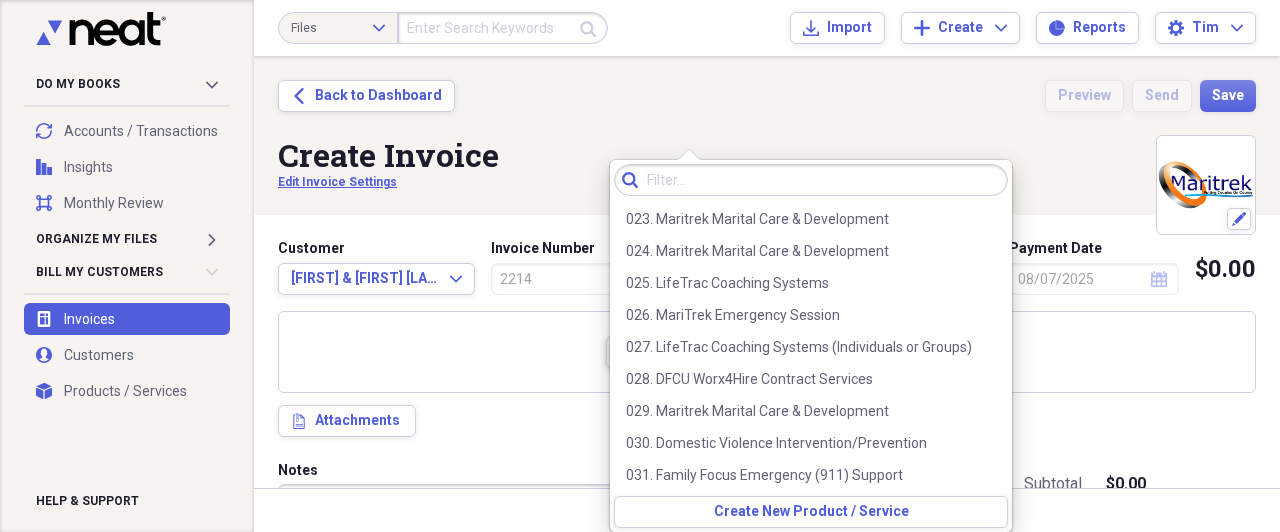 scroll, scrollTop: 243, scrollLeft: 0, axis: vertical 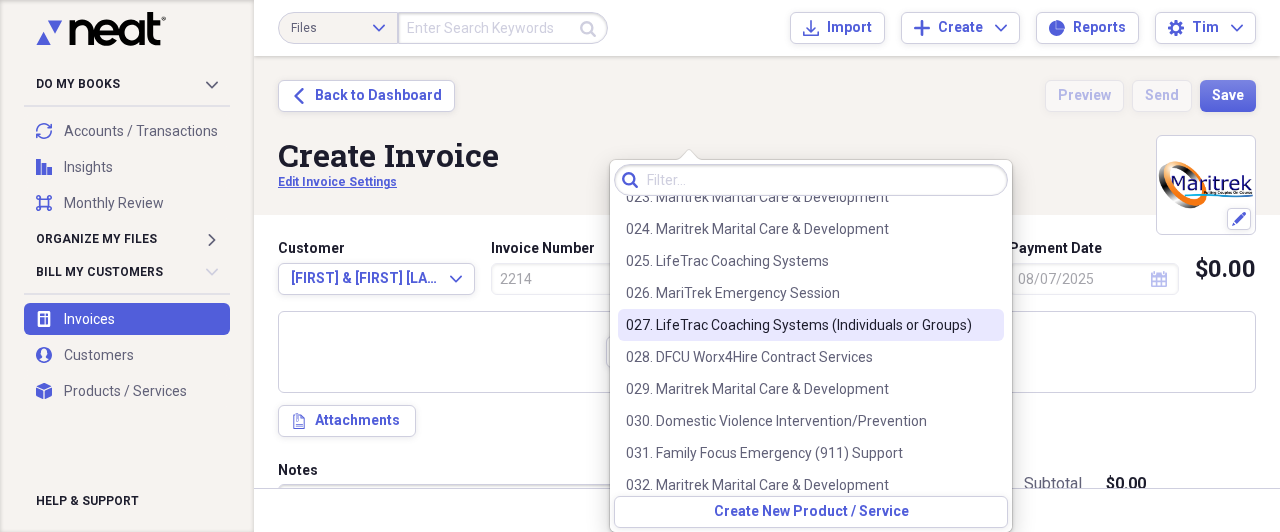 click on "027. LifeTrac Coaching Systems (Individuals or Groups)" at bounding box center [799, 325] 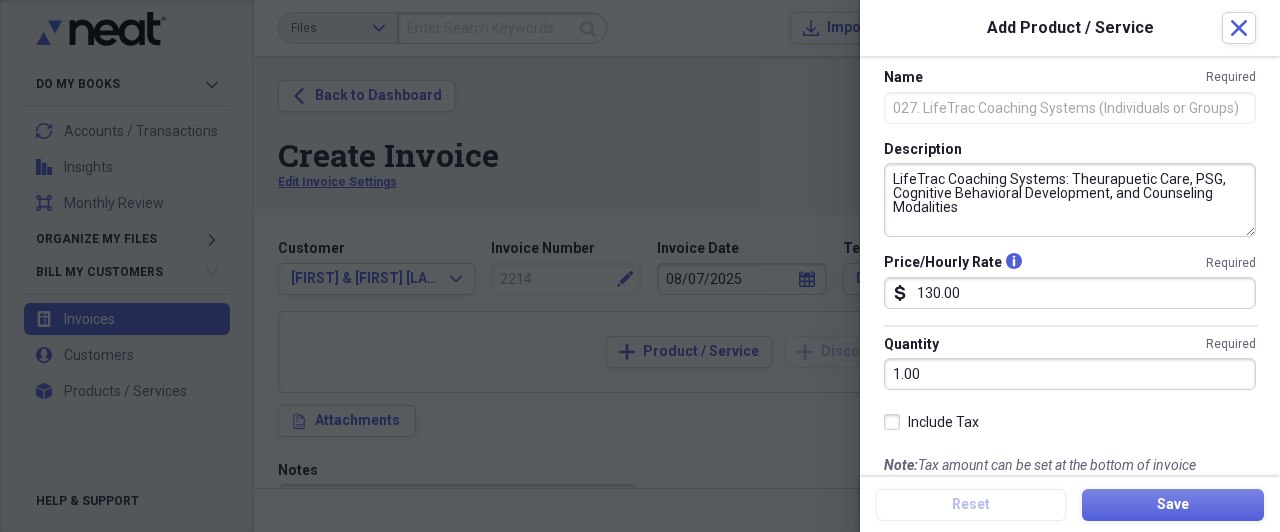 scroll, scrollTop: 0, scrollLeft: 0, axis: both 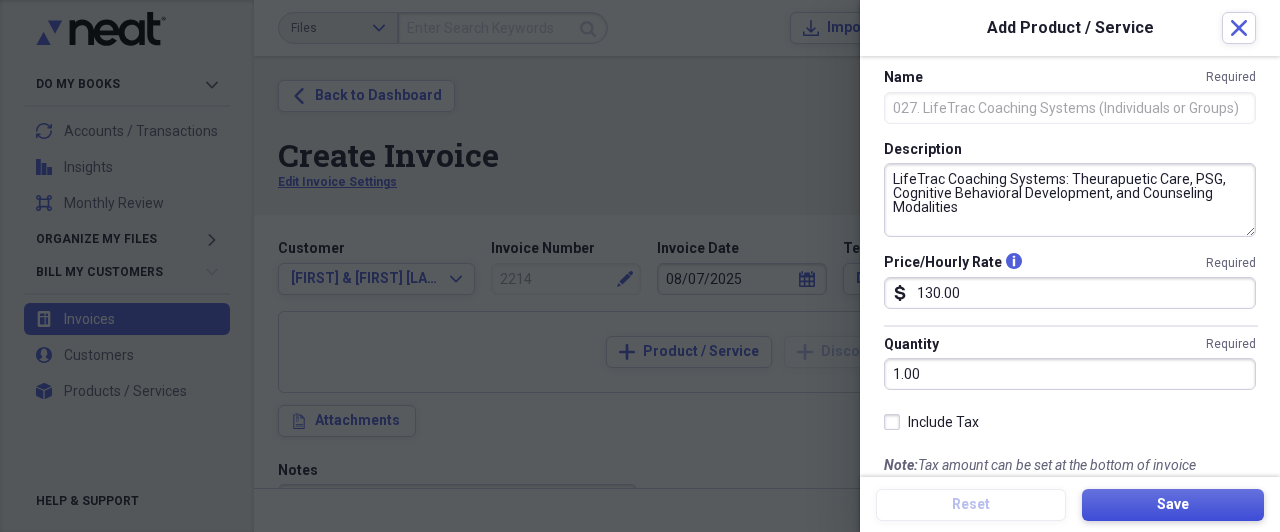 click on "Save" at bounding box center (1173, 505) 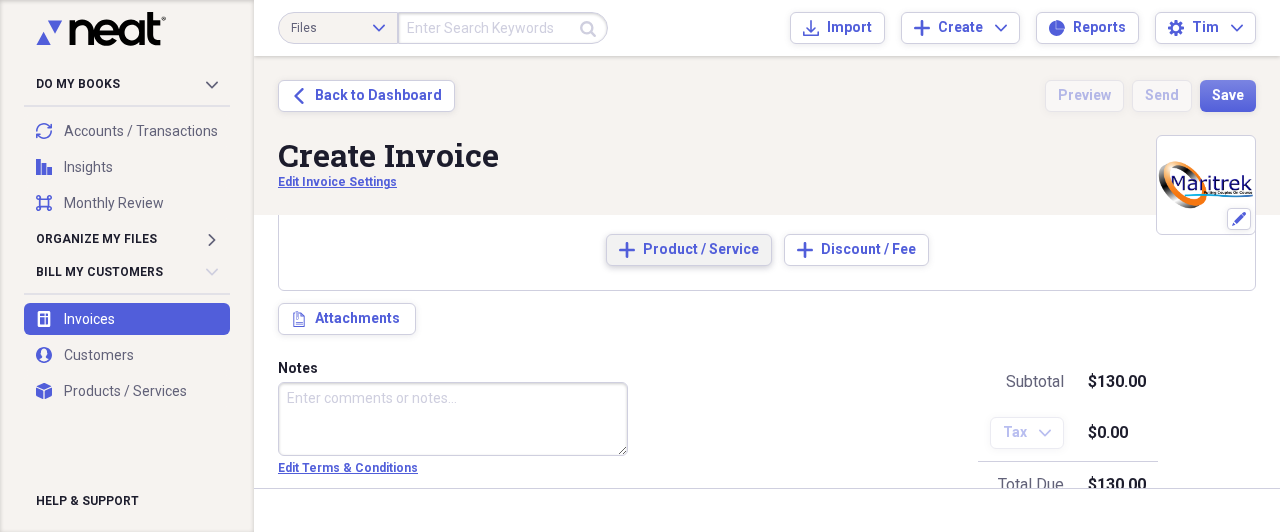 scroll, scrollTop: 254, scrollLeft: 0, axis: vertical 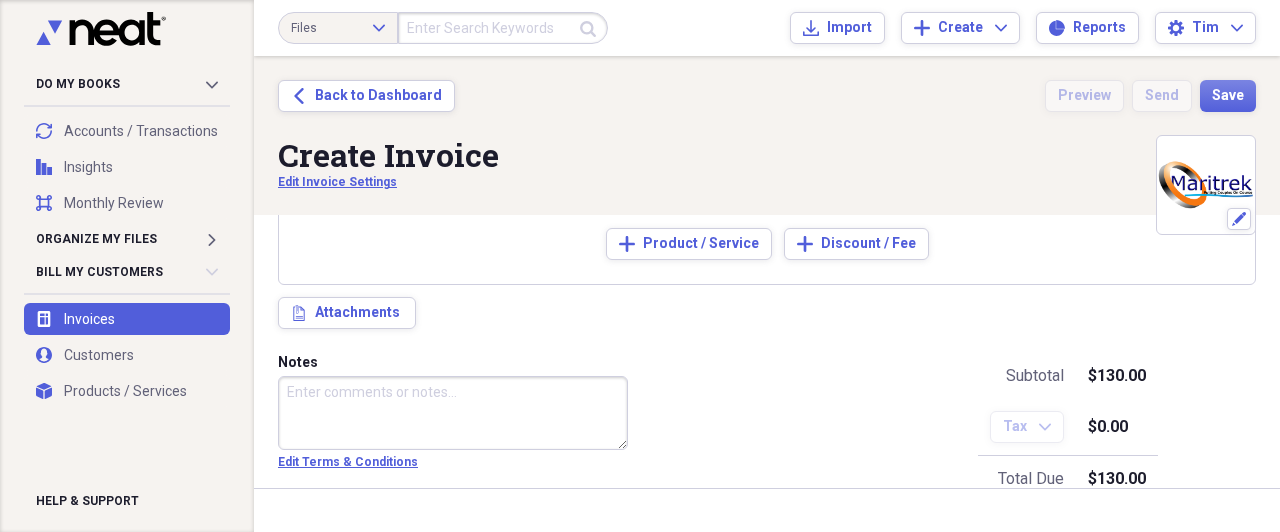 click on "Notes" at bounding box center [453, 413] 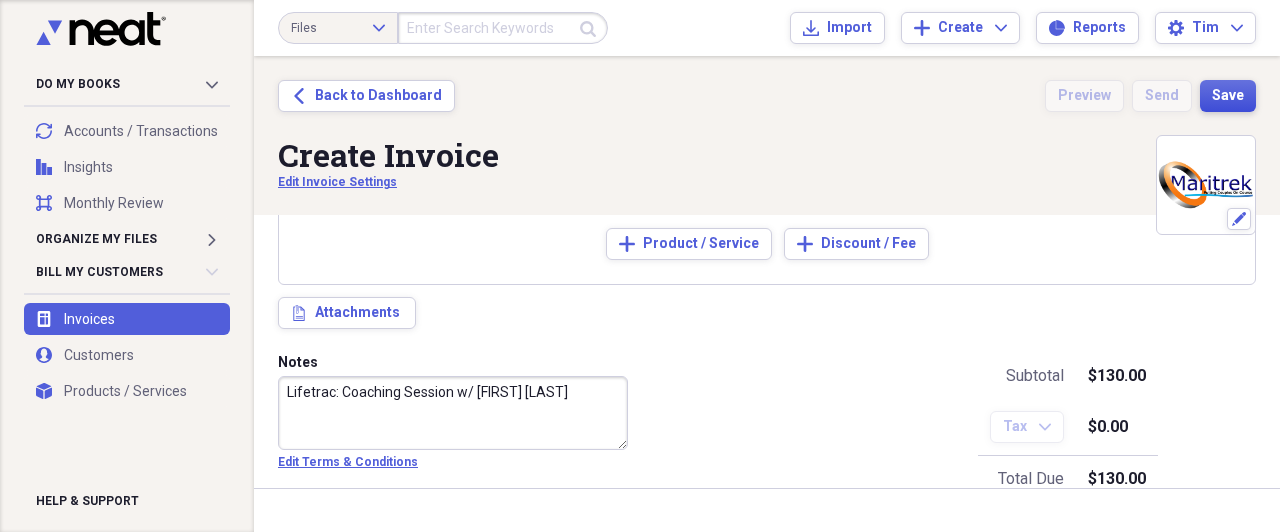 type on "Lifetrac: Coaching Session w/ [FIRST] [LAST]" 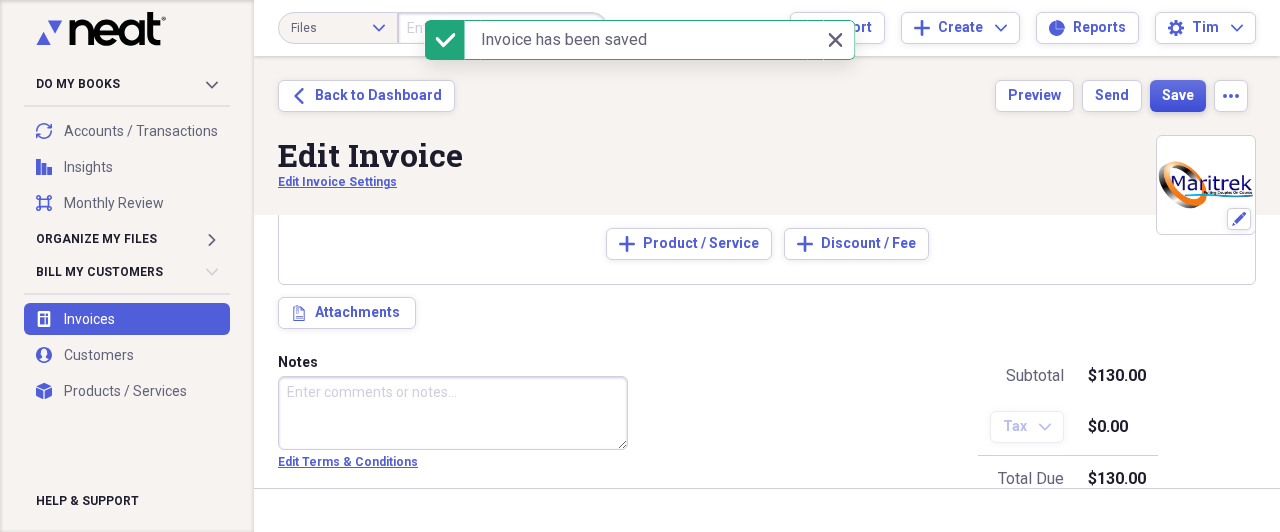 type on "Lifetrac: Coaching Session w/ [FIRST] [LAST]" 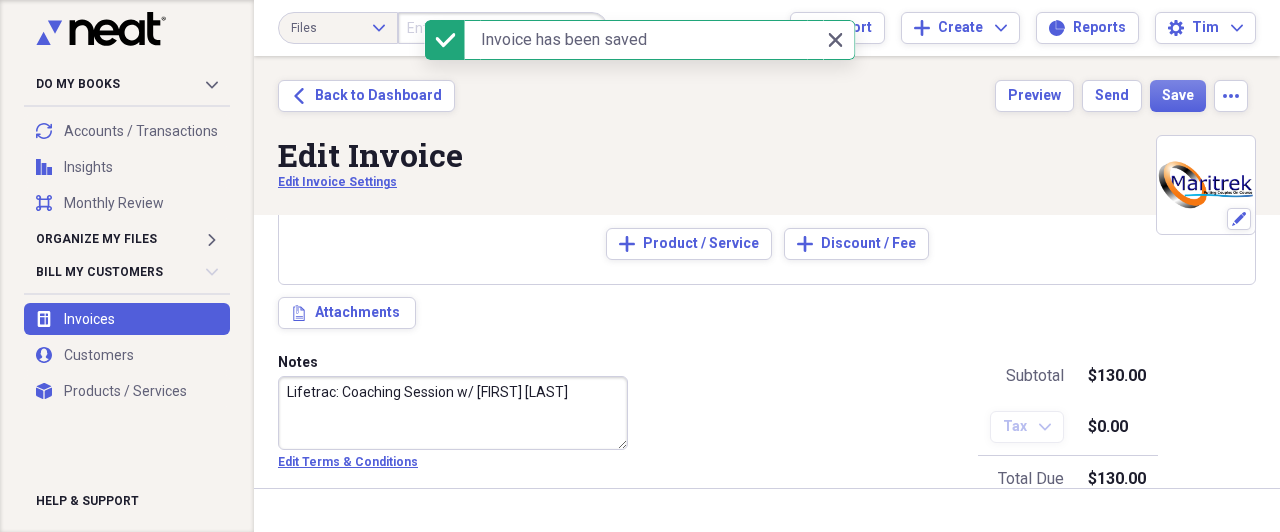 scroll, scrollTop: 254, scrollLeft: 0, axis: vertical 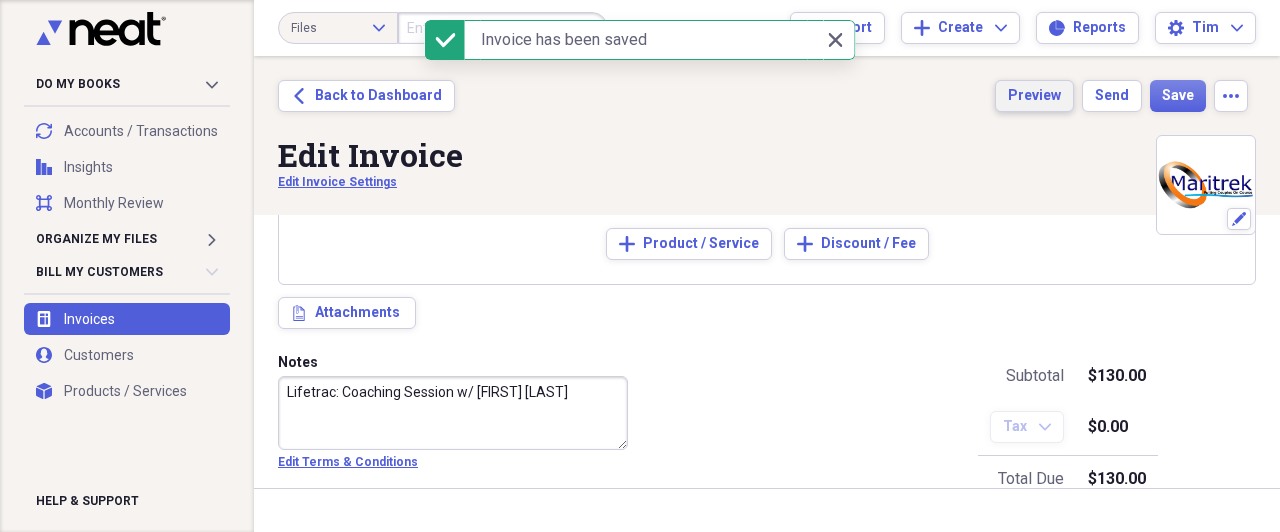 click on "Preview" at bounding box center [1034, 96] 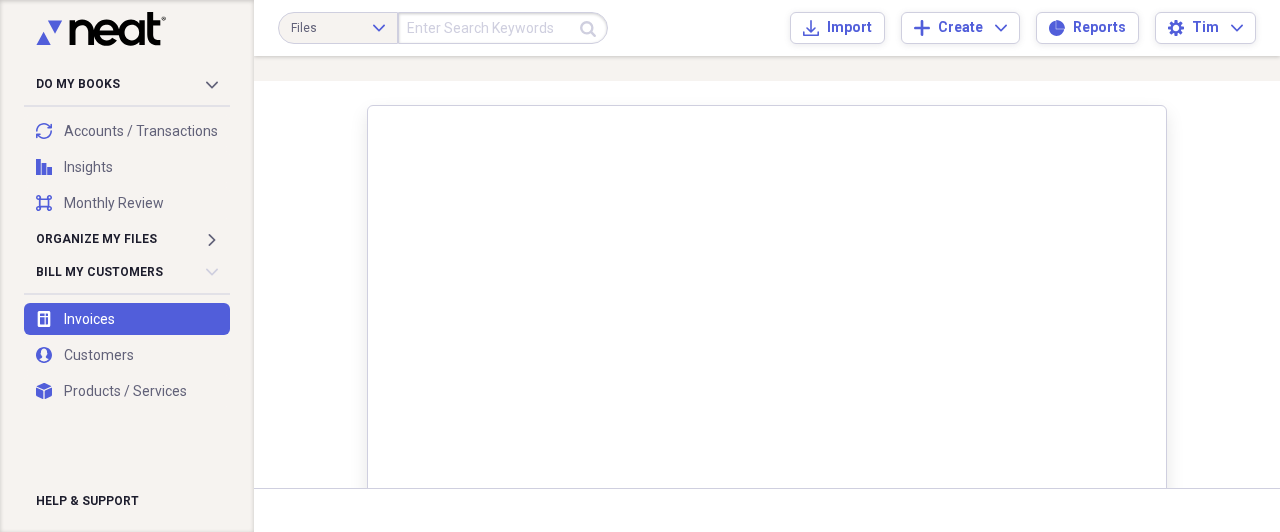 scroll, scrollTop: 0, scrollLeft: 0, axis: both 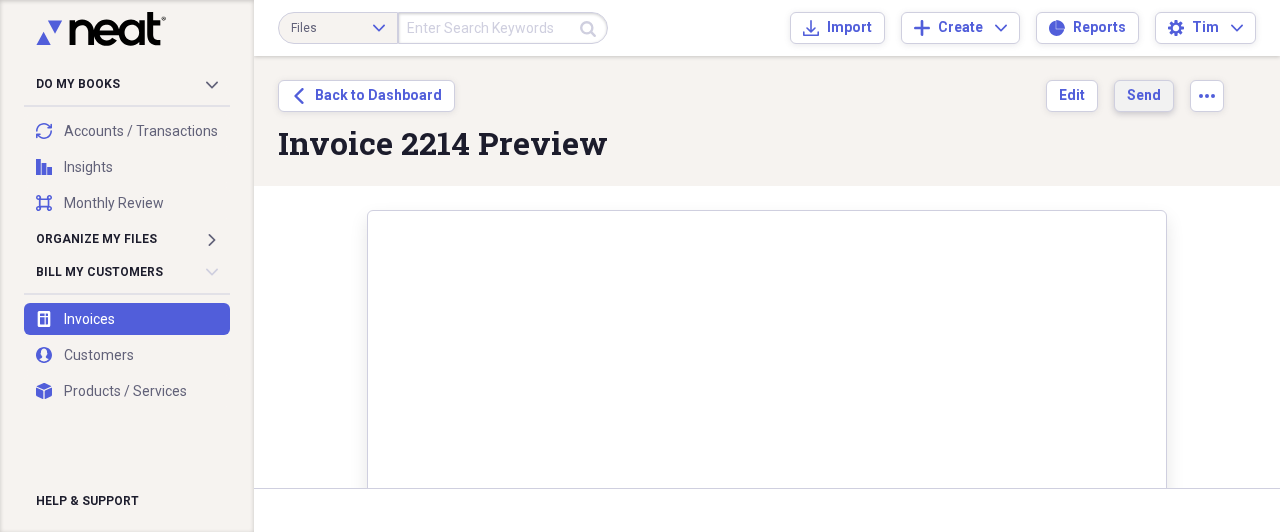 click on "Send" at bounding box center [1144, 96] 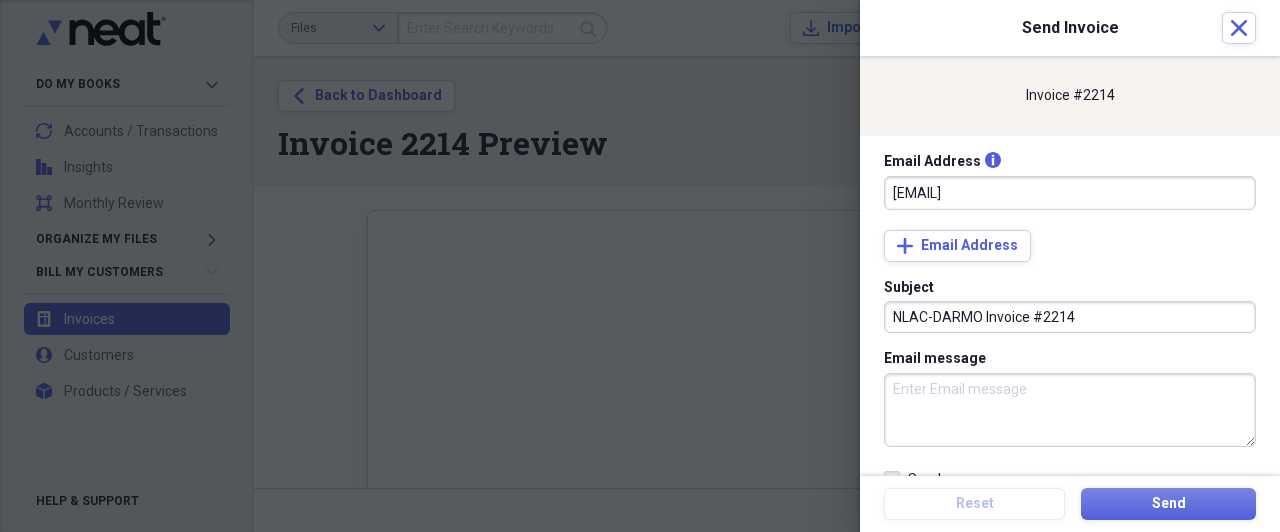 scroll, scrollTop: 51, scrollLeft: 0, axis: vertical 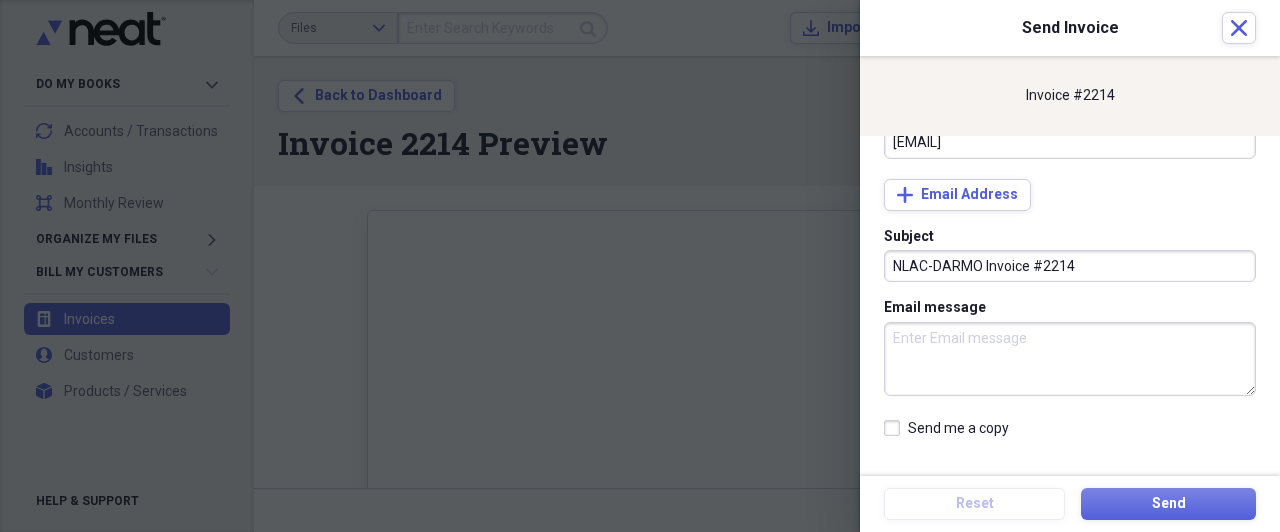 click on "Send me a copy" at bounding box center (946, 428) 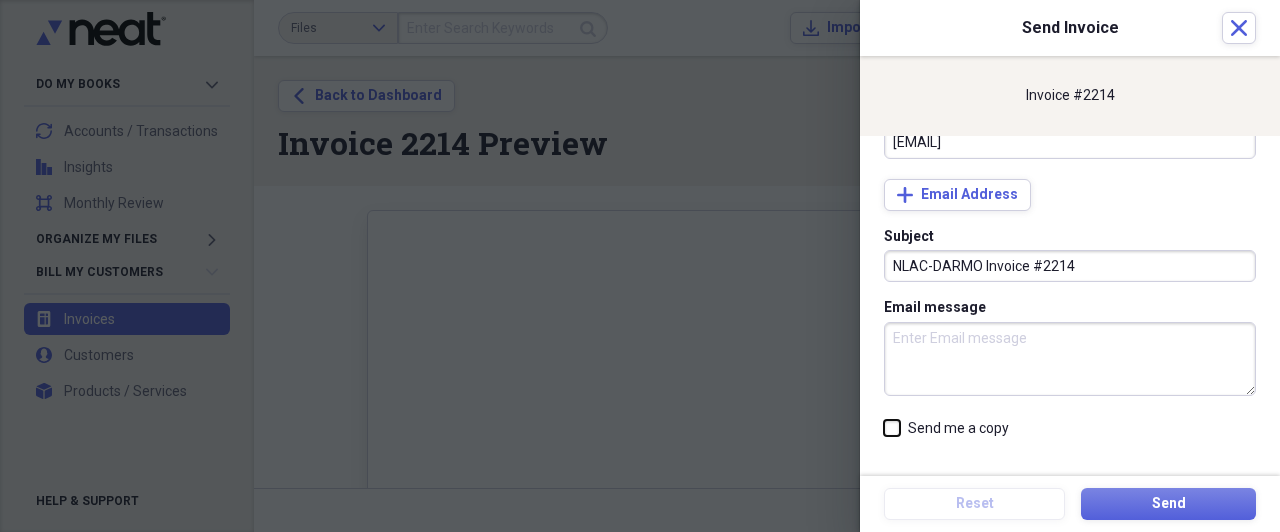 click on "Send me a copy" at bounding box center (884, 478) 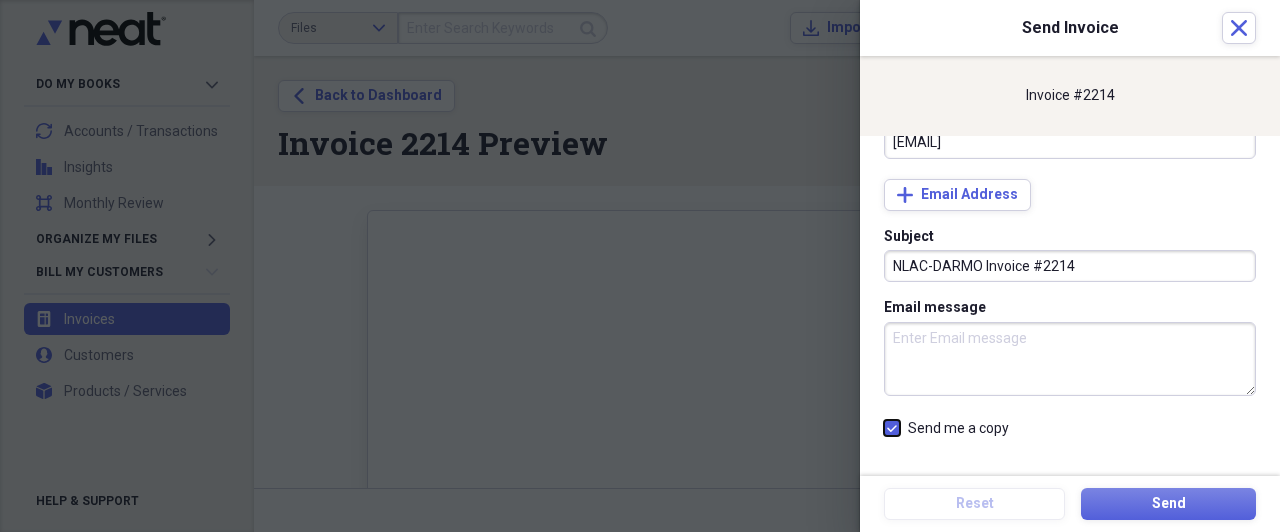 checkbox on "true" 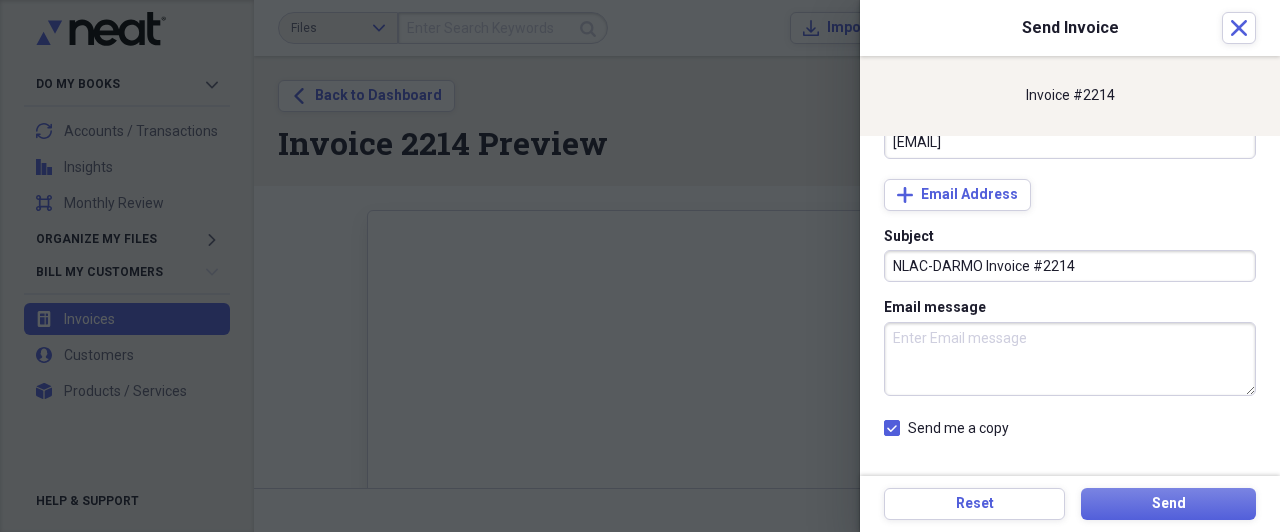 click on "Email message" at bounding box center [1070, 359] 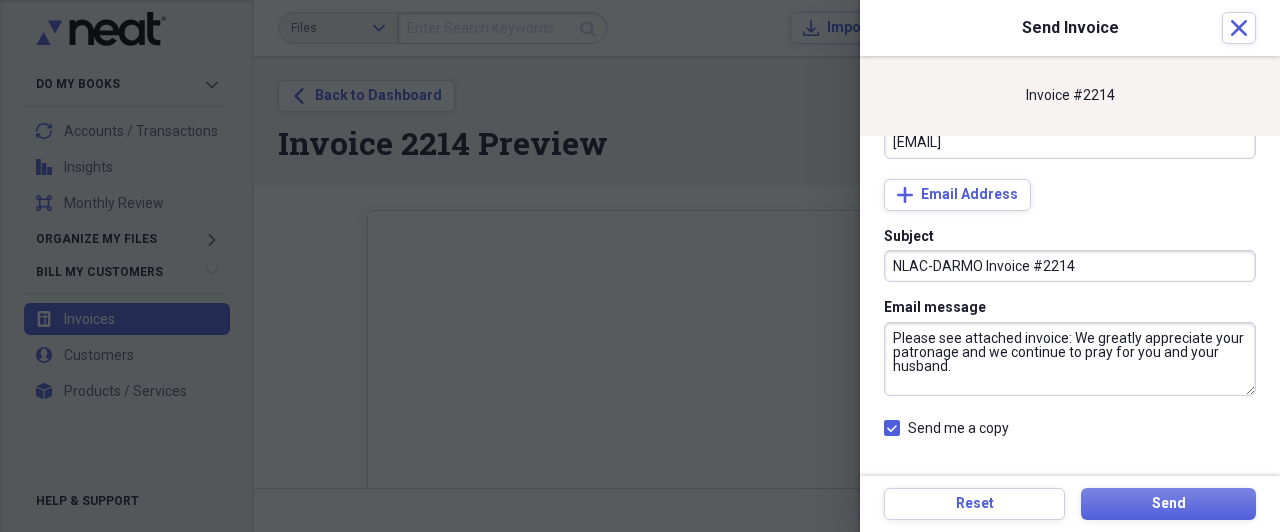 type on "Please see attached invoice: We greatly appreciate your patronage and we continue to pray for you and your husband." 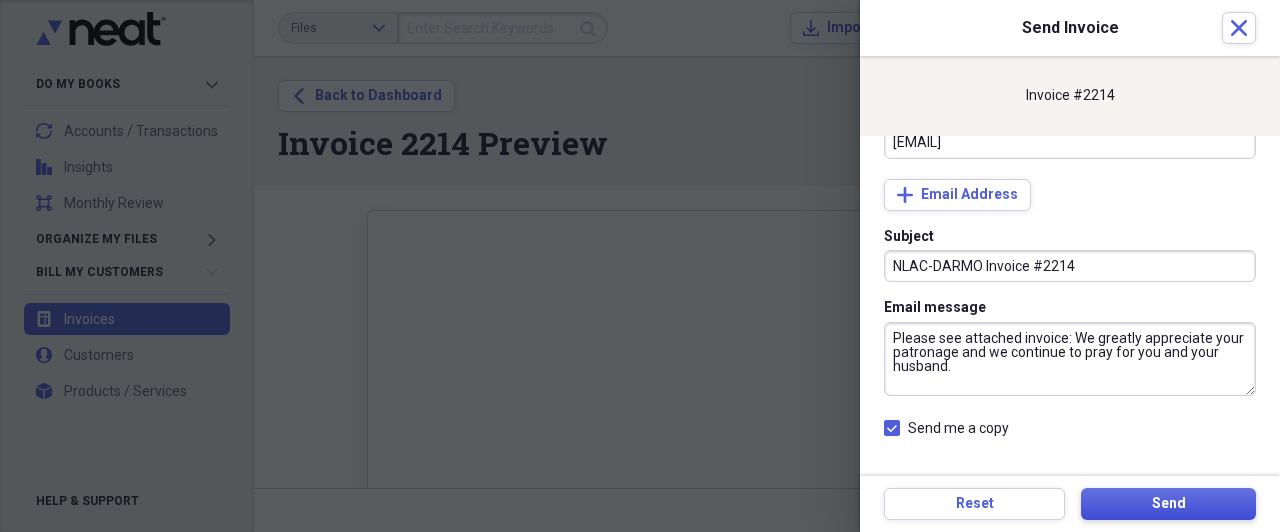 click on "Send" at bounding box center (1168, 504) 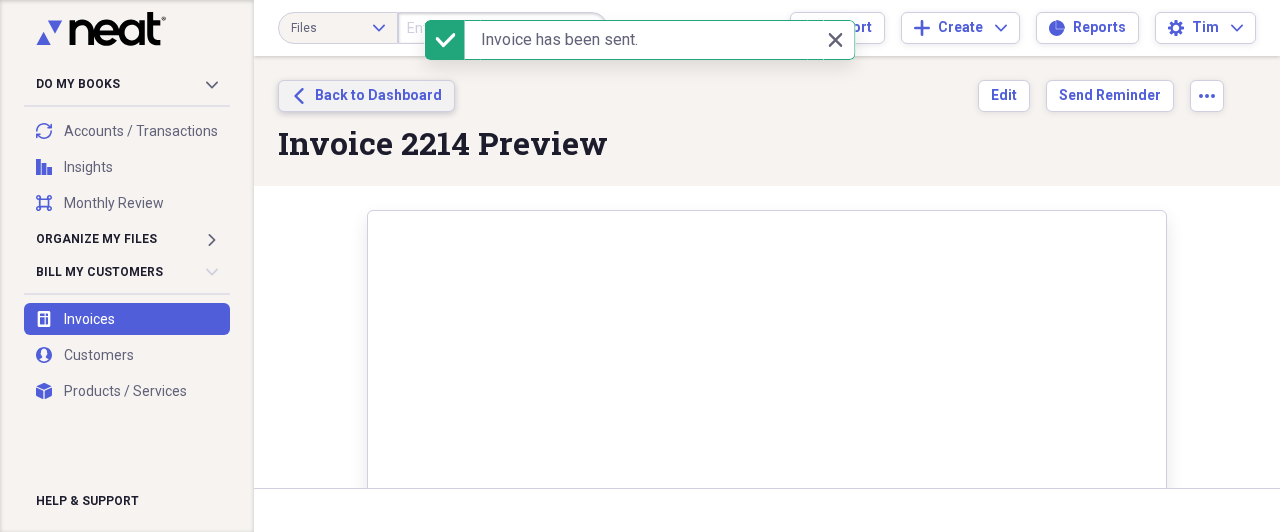 click on "Back to Dashboard" at bounding box center [378, 96] 